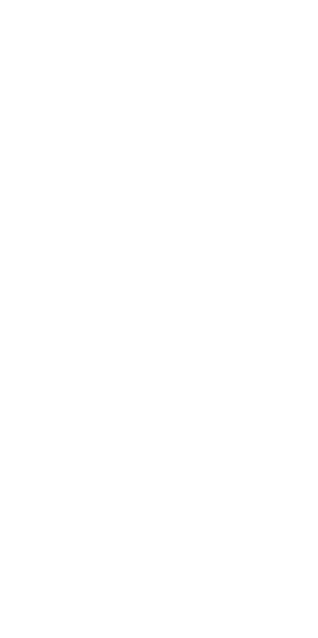 scroll, scrollTop: 0, scrollLeft: 0, axis: both 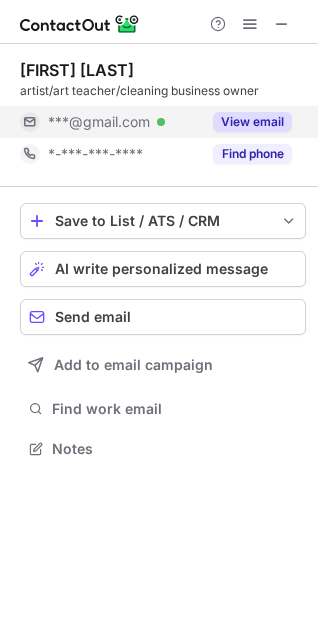 click on "View email" at bounding box center [252, 122] 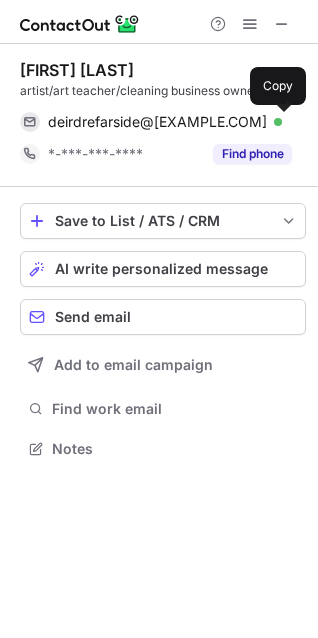 click at bounding box center (282, 122) 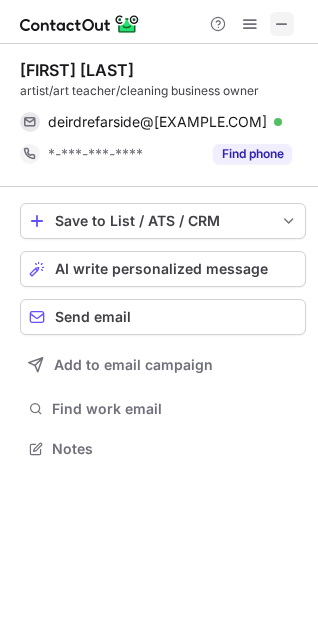 click at bounding box center [282, 24] 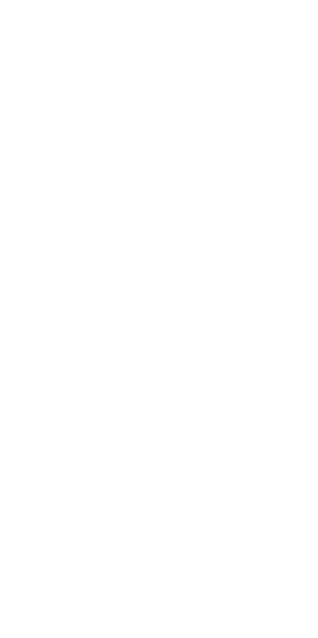 scroll, scrollTop: 0, scrollLeft: 0, axis: both 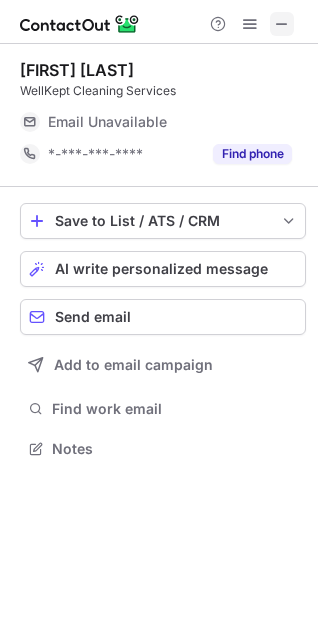 click at bounding box center (282, 24) 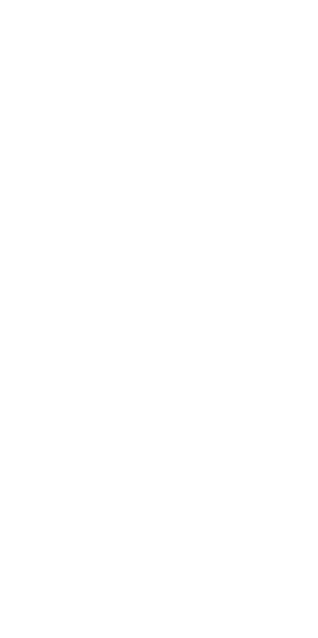 scroll, scrollTop: 0, scrollLeft: 0, axis: both 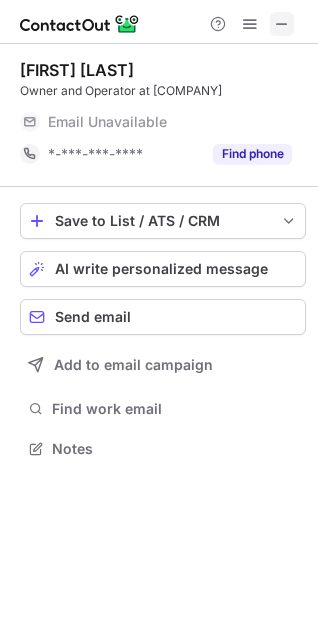 click at bounding box center [282, 24] 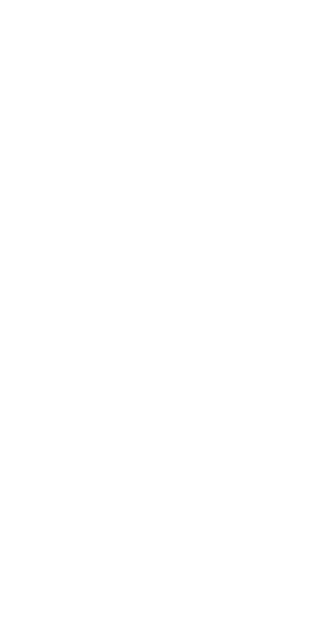 scroll, scrollTop: 0, scrollLeft: 0, axis: both 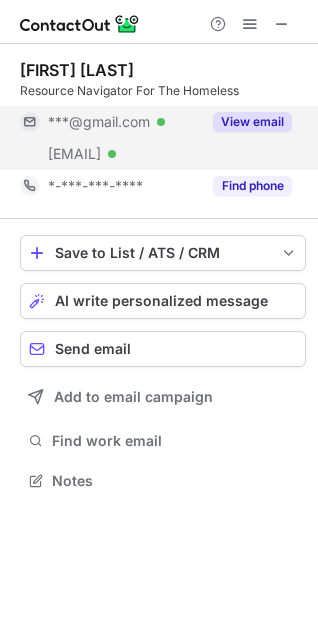 click on "View email" at bounding box center [252, 122] 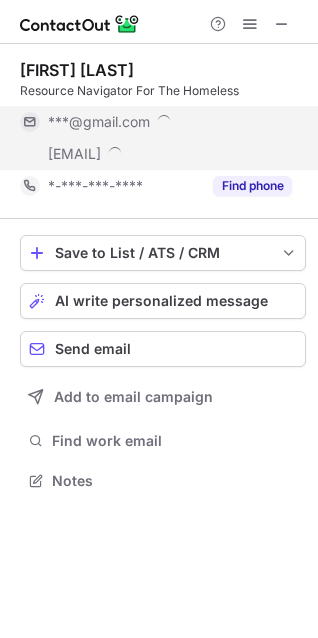 scroll, scrollTop: 10, scrollLeft: 10, axis: both 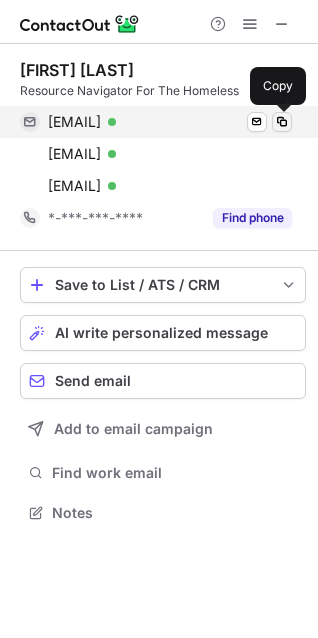 click at bounding box center (282, 122) 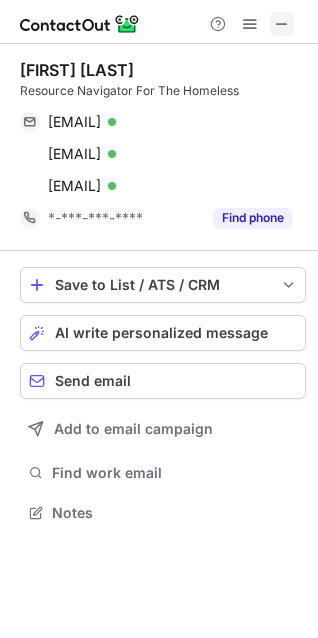 click at bounding box center (282, 24) 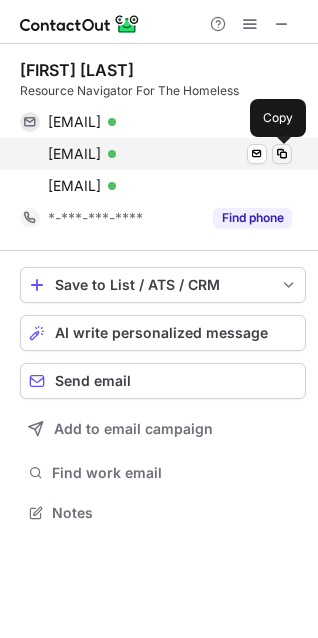 click at bounding box center (282, 154) 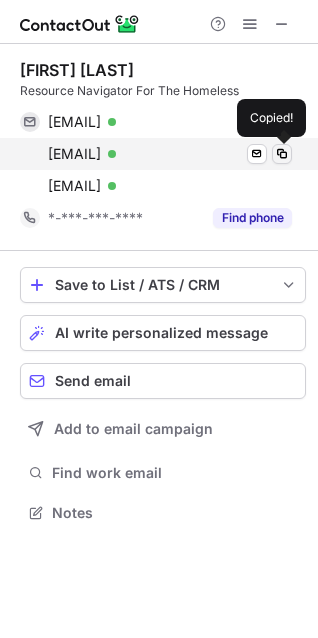 click at bounding box center [282, 154] 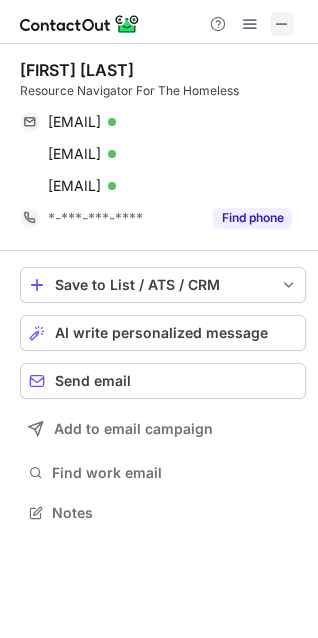 click at bounding box center [282, 24] 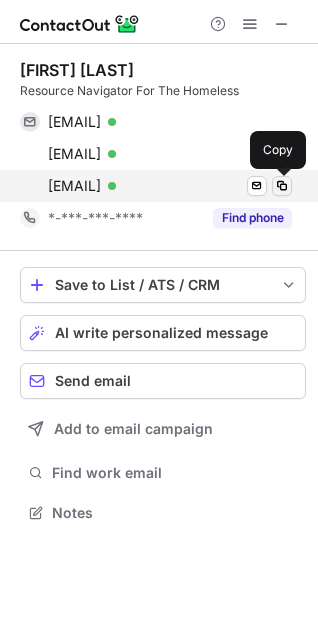 click at bounding box center (282, 186) 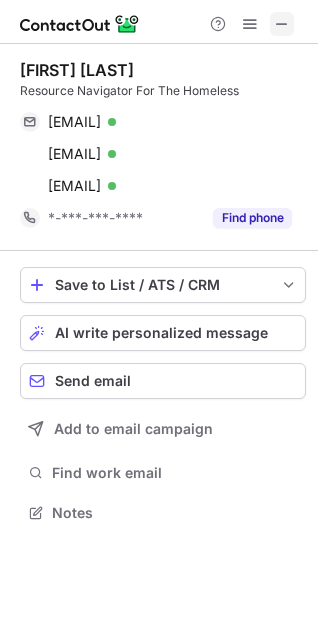 click at bounding box center [282, 24] 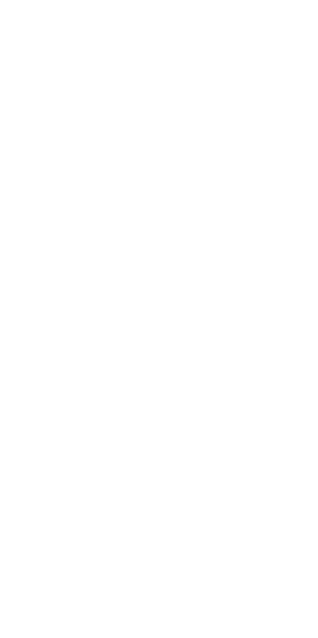 scroll, scrollTop: 0, scrollLeft: 0, axis: both 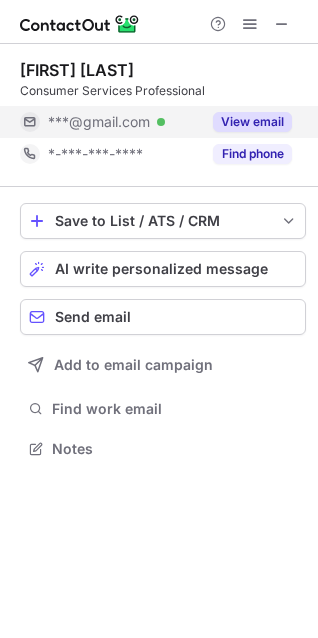 click on "View email" at bounding box center [252, 122] 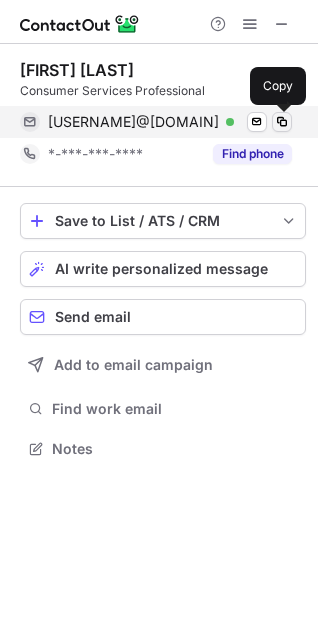 click at bounding box center (282, 122) 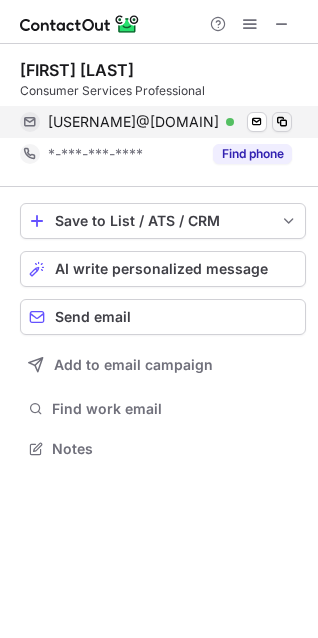click at bounding box center (282, 122) 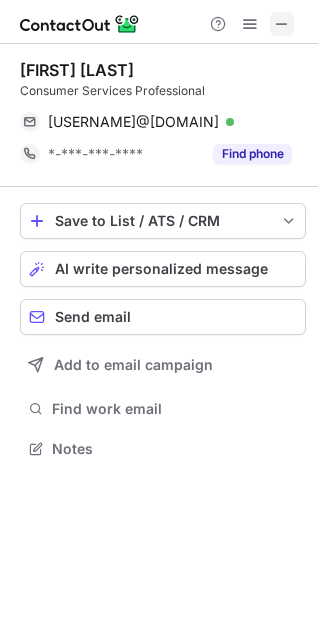 click at bounding box center (282, 24) 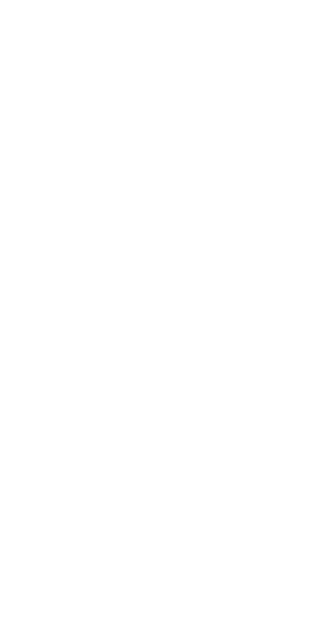 scroll, scrollTop: 0, scrollLeft: 0, axis: both 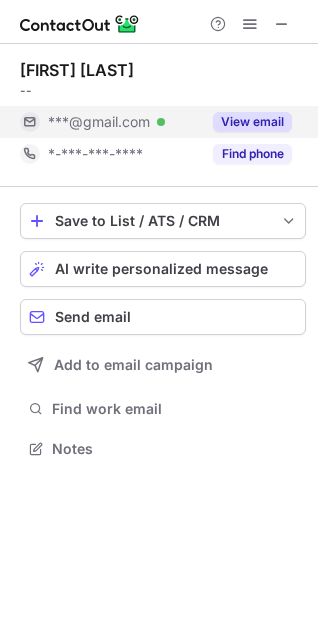 click on "View email" at bounding box center [252, 122] 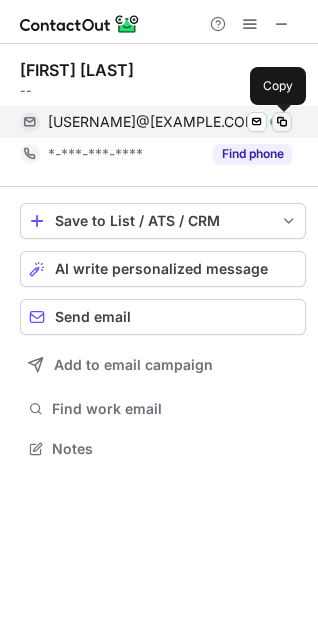 click at bounding box center [282, 122] 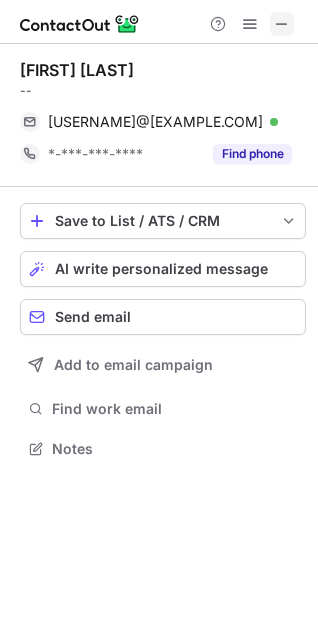 click at bounding box center [282, 24] 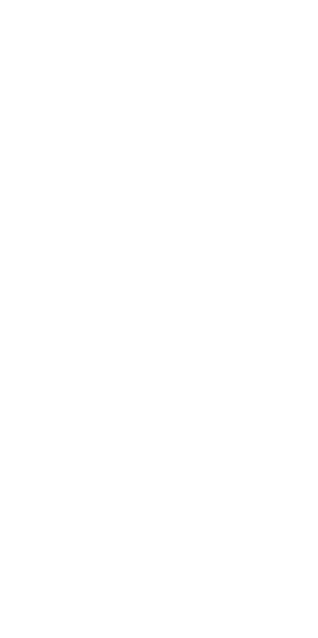 scroll, scrollTop: 0, scrollLeft: 0, axis: both 